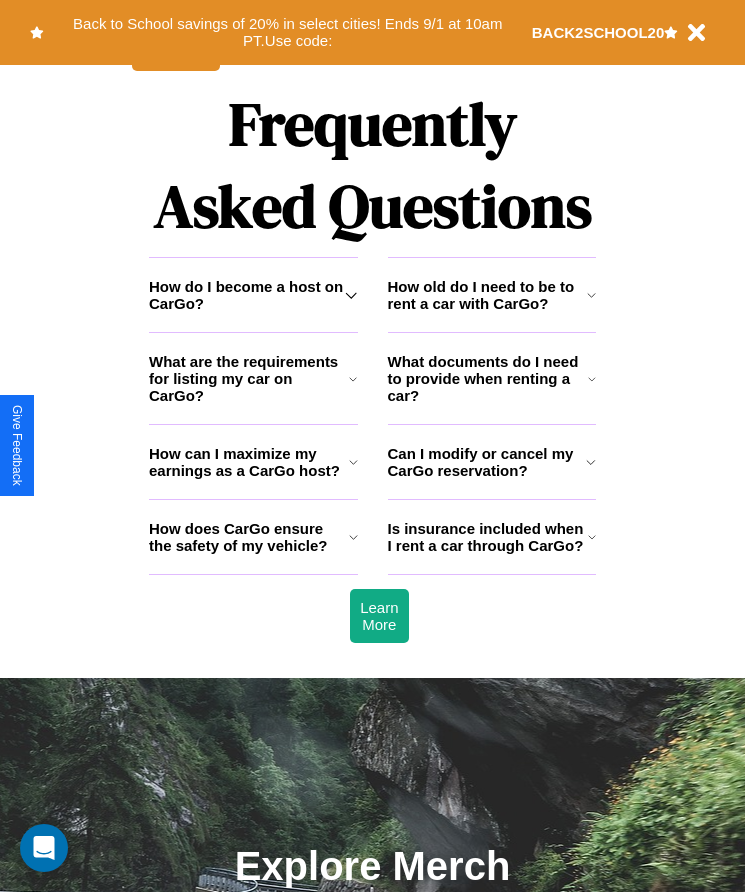 scroll, scrollTop: 2608, scrollLeft: 0, axis: vertical 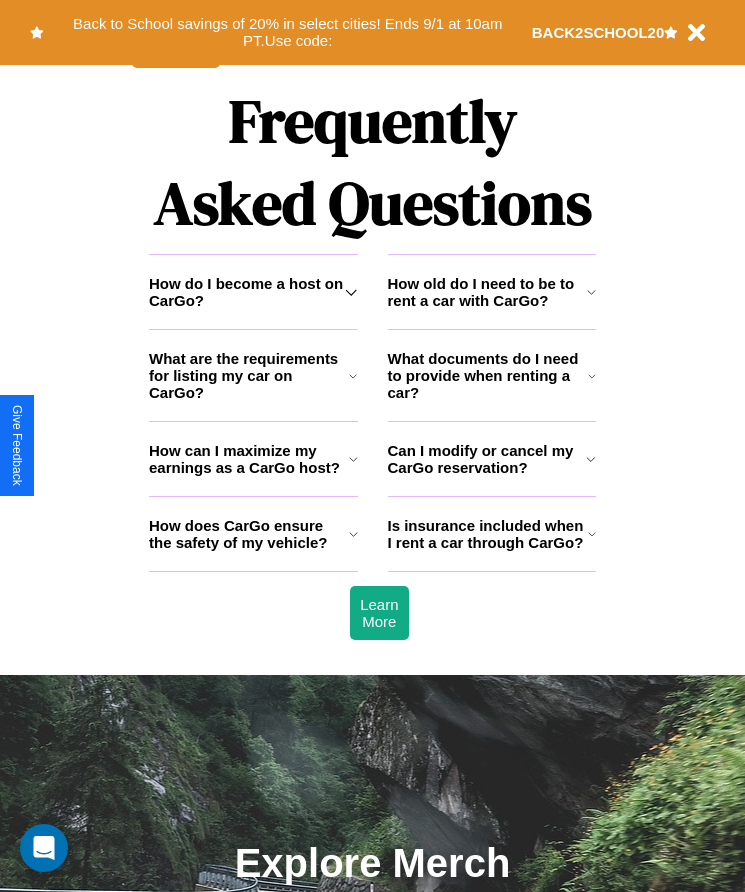 click 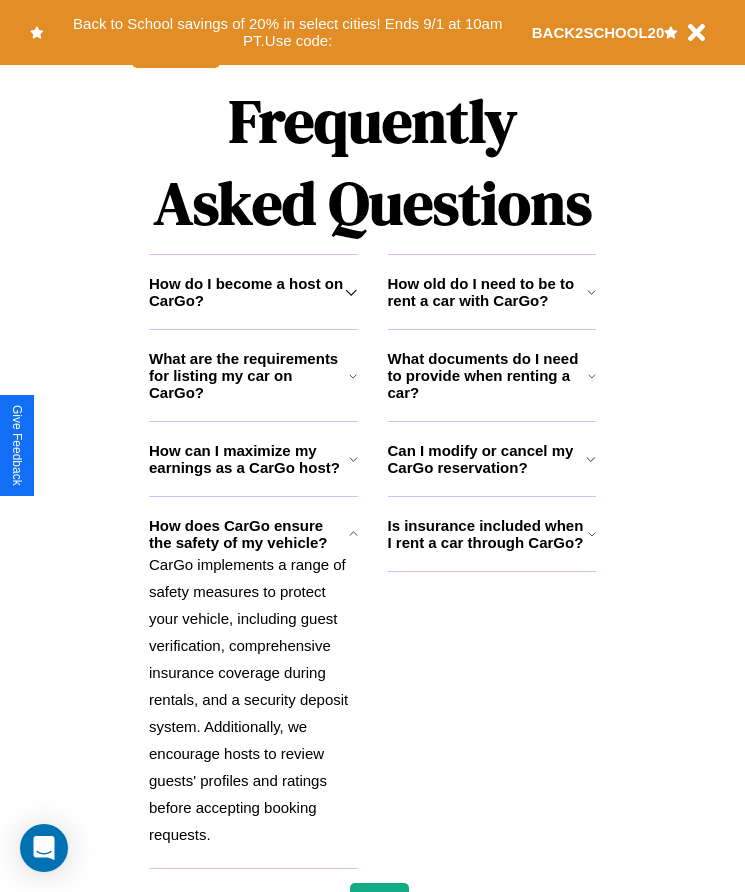 click on "How old do I need to be to rent a car with CarGo?" at bounding box center (487, 292) 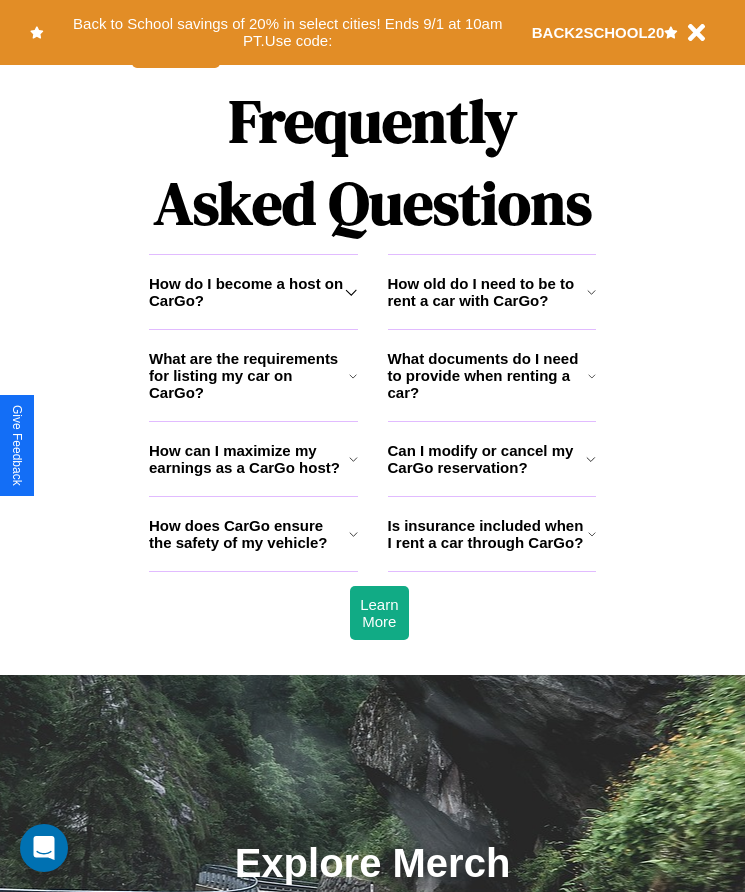 click on "Can I modify or cancel my CarGo reservation?" at bounding box center (487, 459) 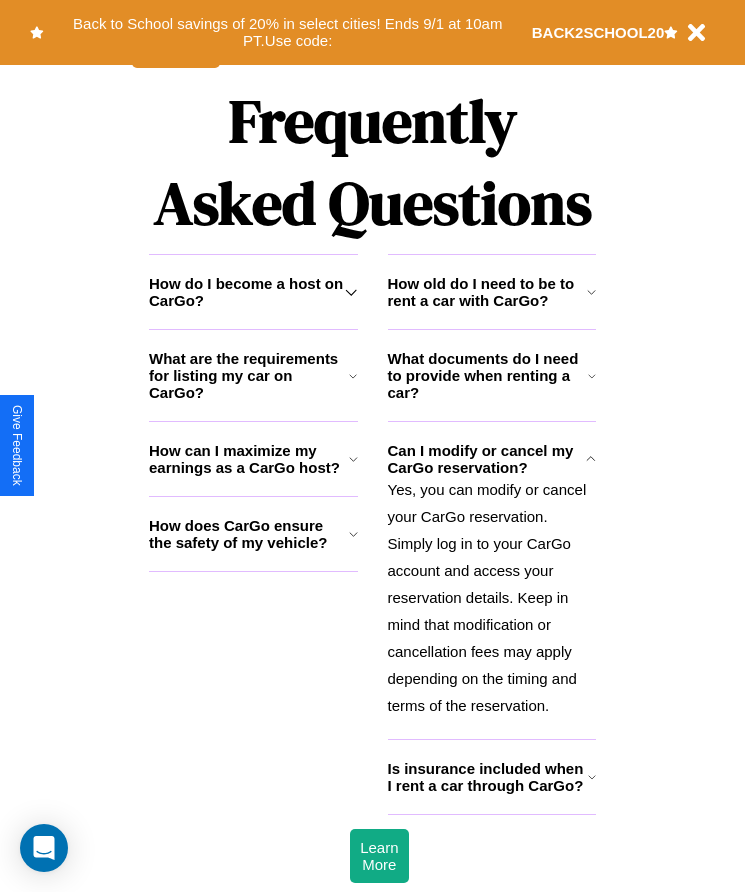 click 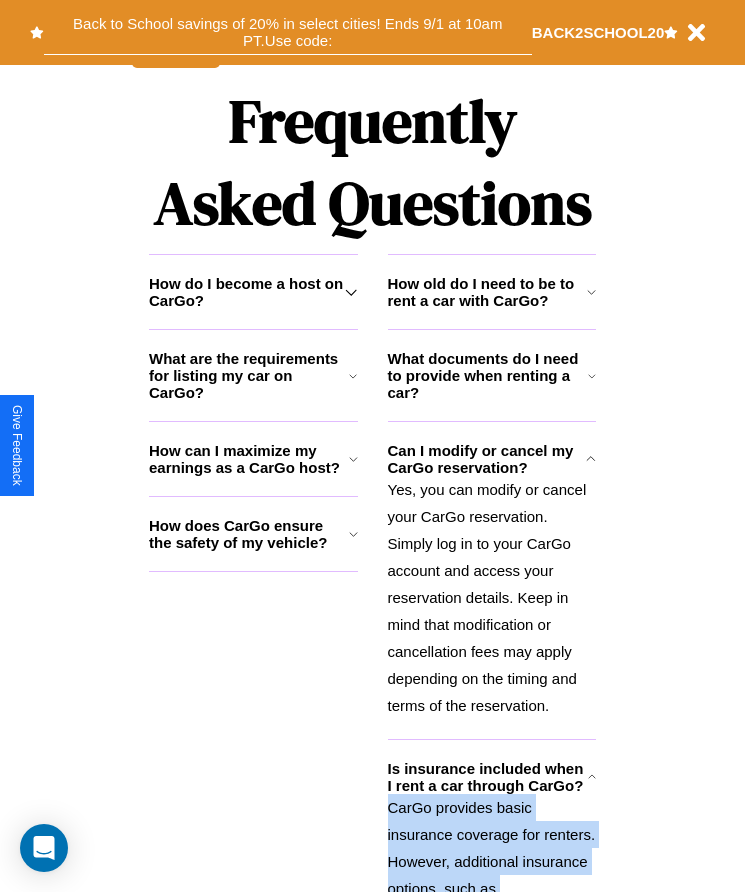 click on "Back to School savings of 20% in select cities! Ends 9/1 at 10am PT.  Use code:" at bounding box center (288, 32) 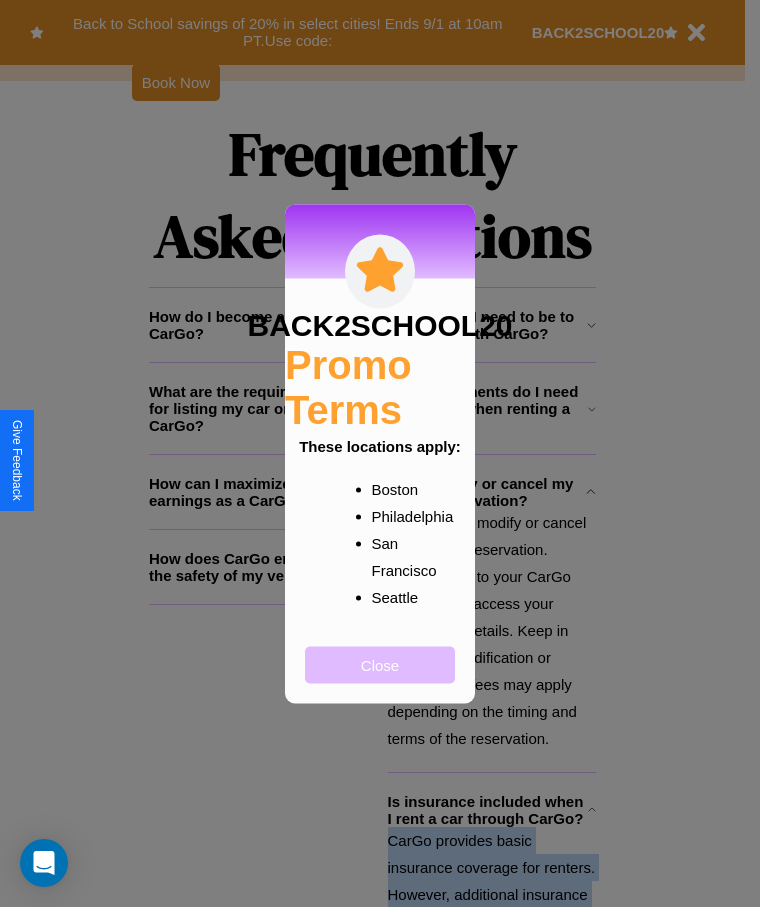 click on "Close" at bounding box center [380, 664] 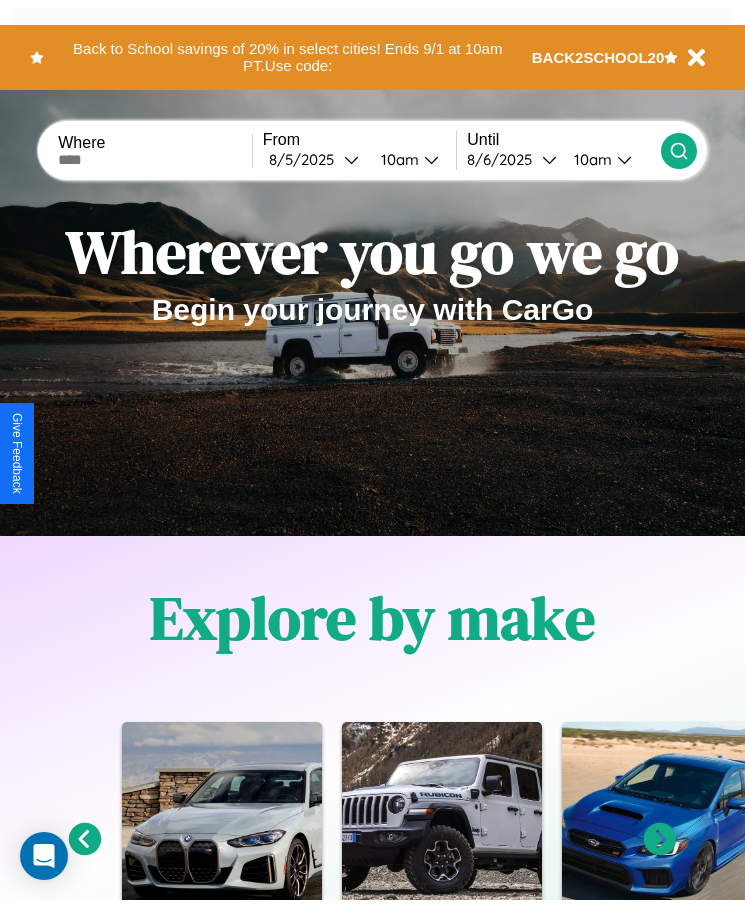 scroll, scrollTop: 0, scrollLeft: 0, axis: both 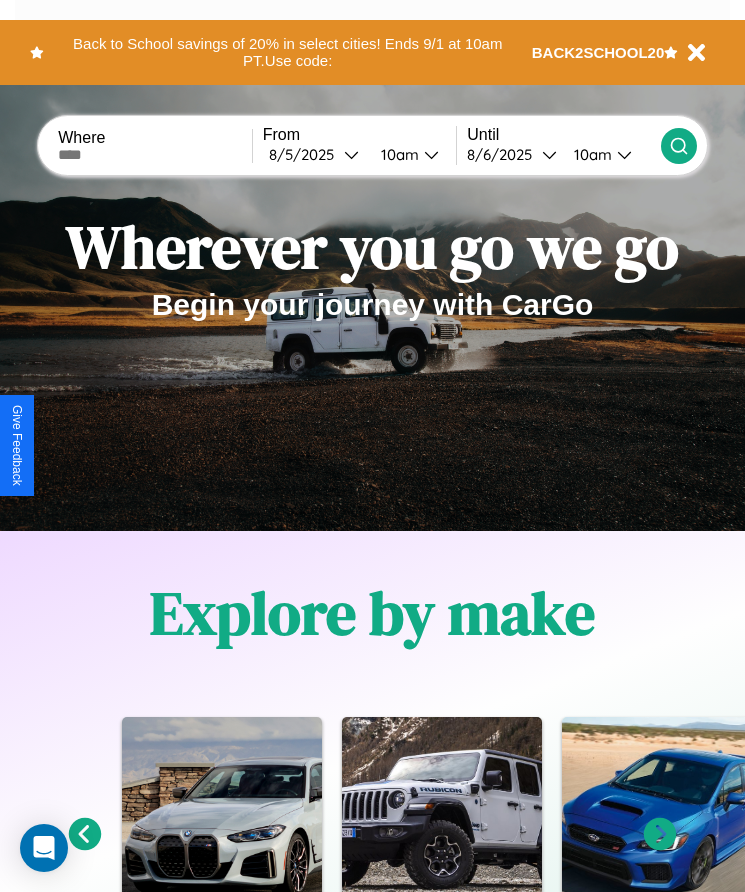 click at bounding box center (155, 155) 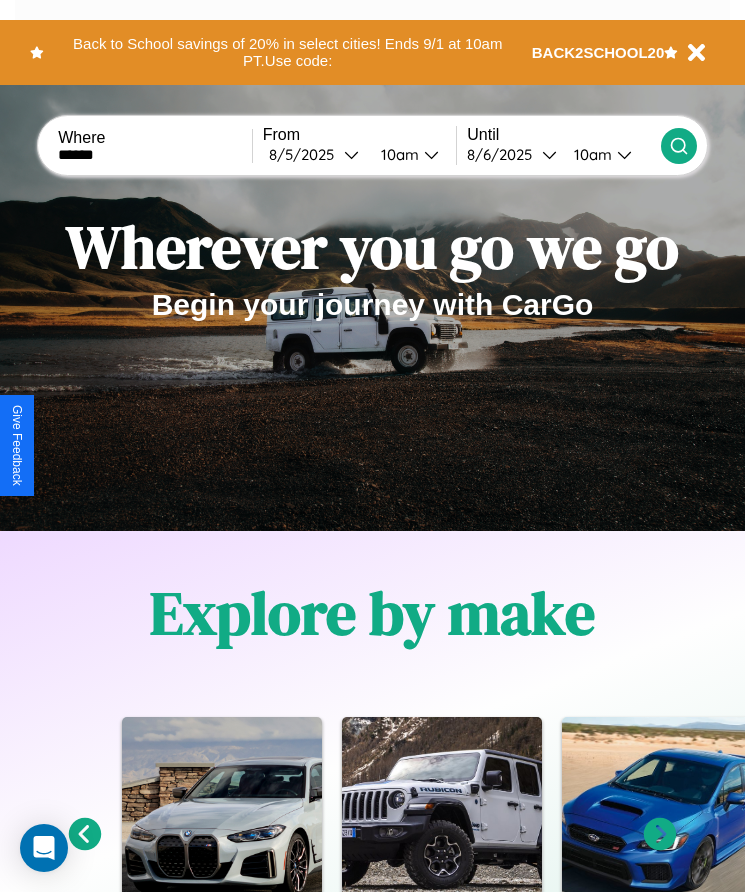 type on "******" 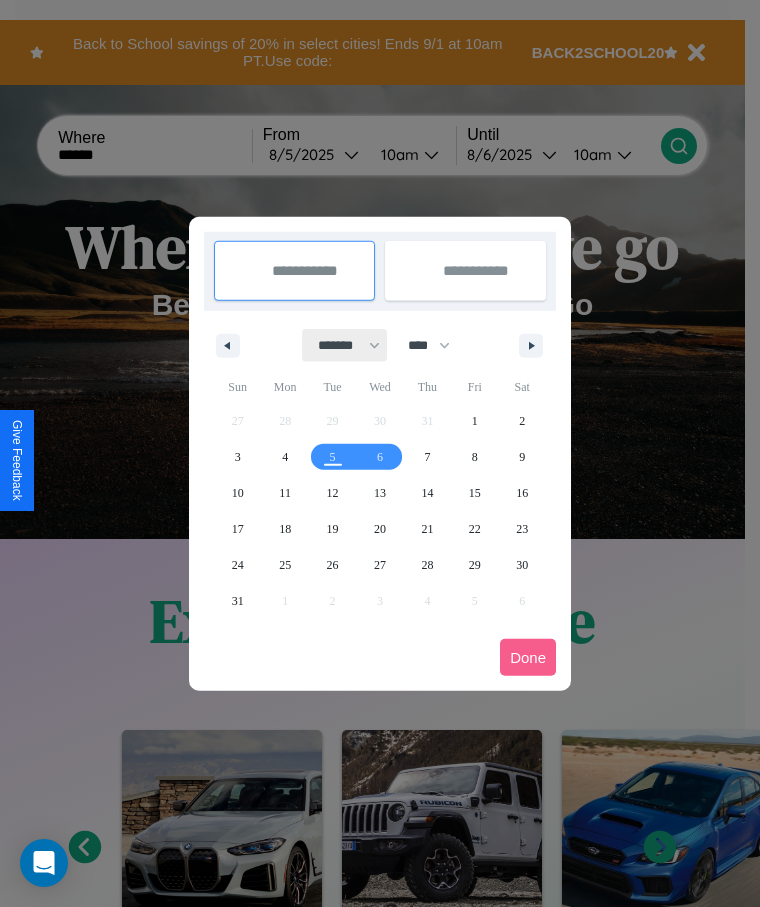 click on "******* ******** ***** ***** *** **** **** ****** ********* ******* ******** ********" at bounding box center [345, 345] 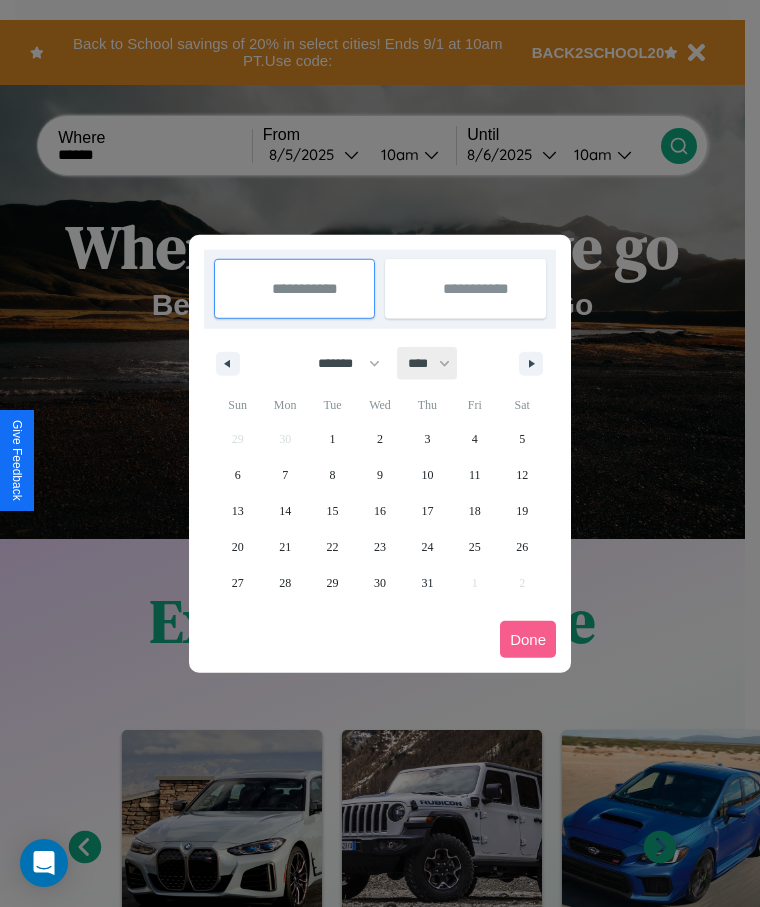 click on "**** **** **** **** **** **** **** **** **** **** **** **** **** **** **** **** **** **** **** **** **** **** **** **** **** **** **** **** **** **** **** **** **** **** **** **** **** **** **** **** **** **** **** **** **** **** **** **** **** **** **** **** **** **** **** **** **** **** **** **** **** **** **** **** **** **** **** **** **** **** **** **** **** **** **** **** **** **** **** **** **** **** **** **** **** **** **** **** **** **** **** **** **** **** **** **** **** **** **** **** **** **** **** **** **** **** **** **** **** **** **** **** **** **** **** **** **** **** **** **** ****" at bounding box center [428, 363] 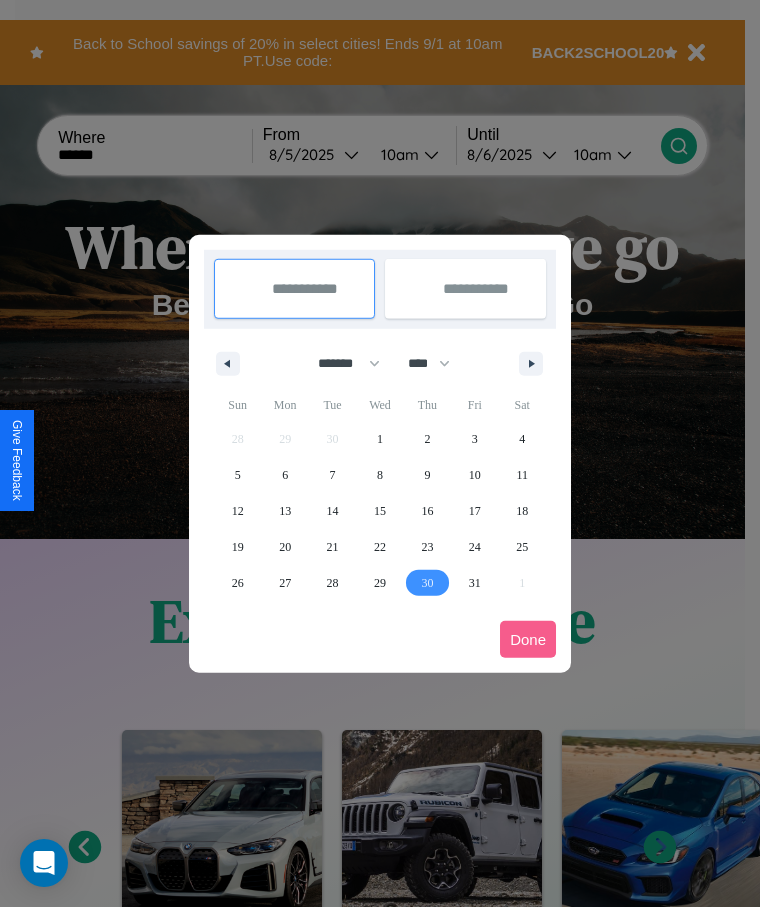 click on "30" at bounding box center (427, 583) 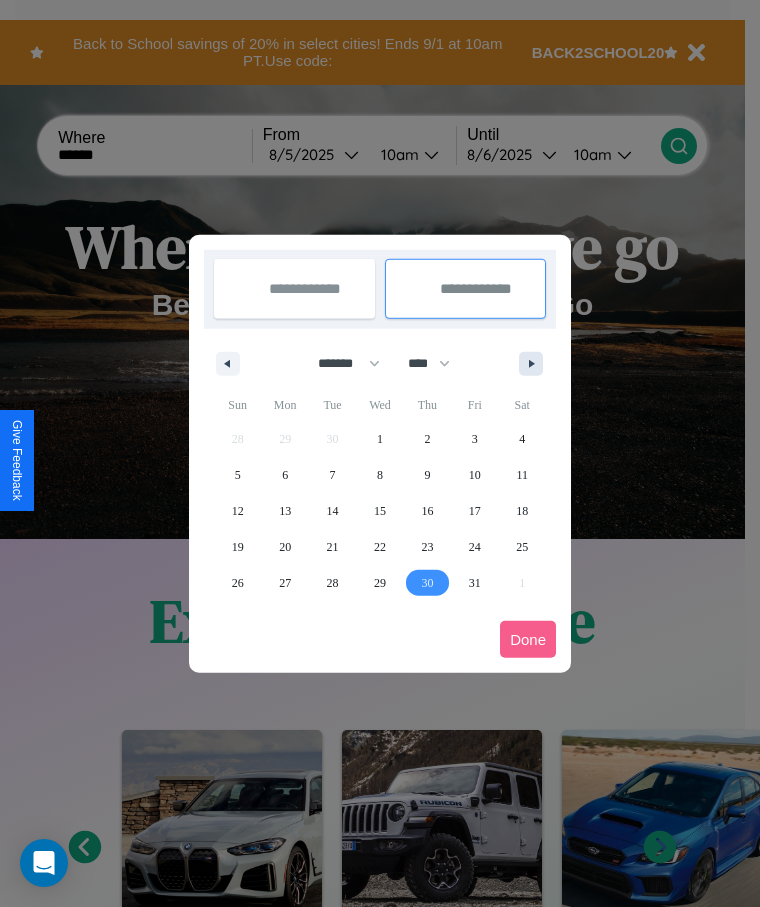 click at bounding box center (535, 364) 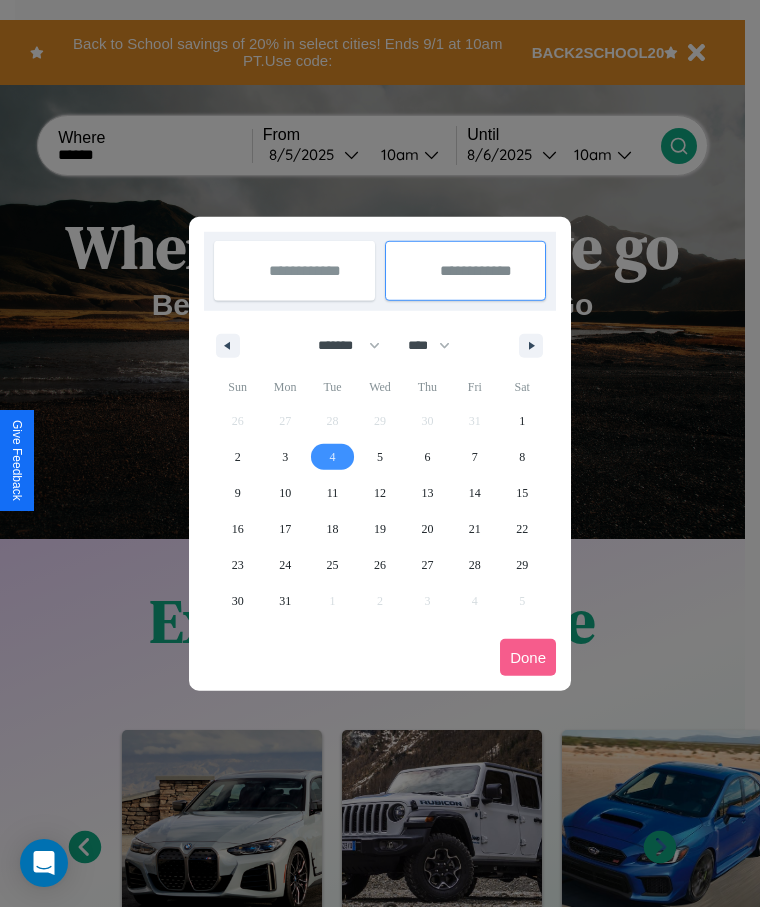 click on "4" at bounding box center (333, 457) 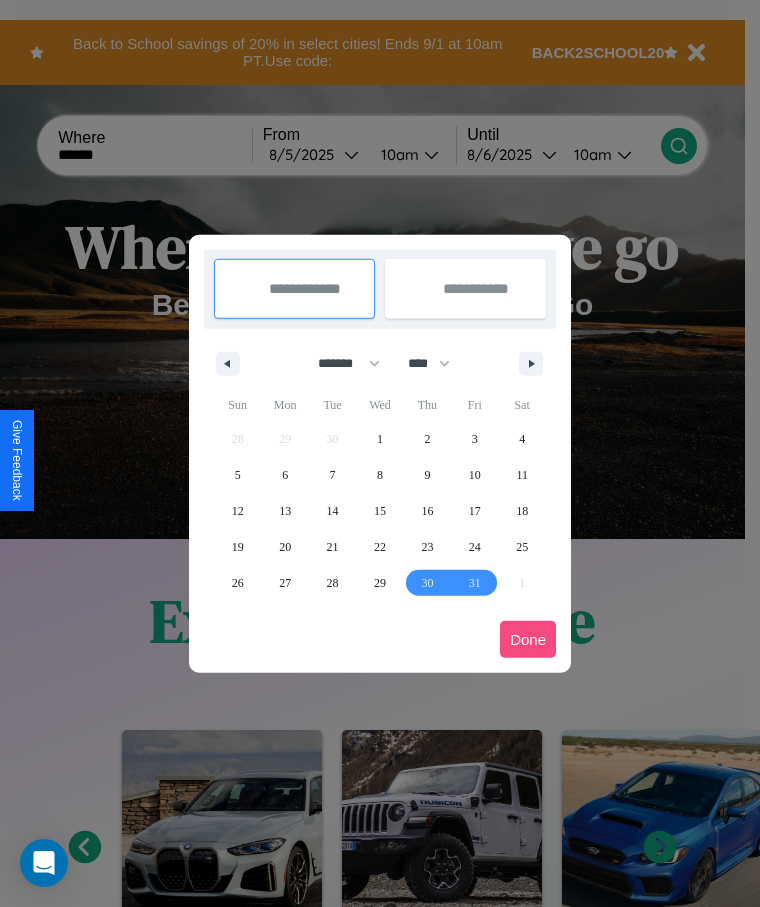 click on "Done" at bounding box center [528, 639] 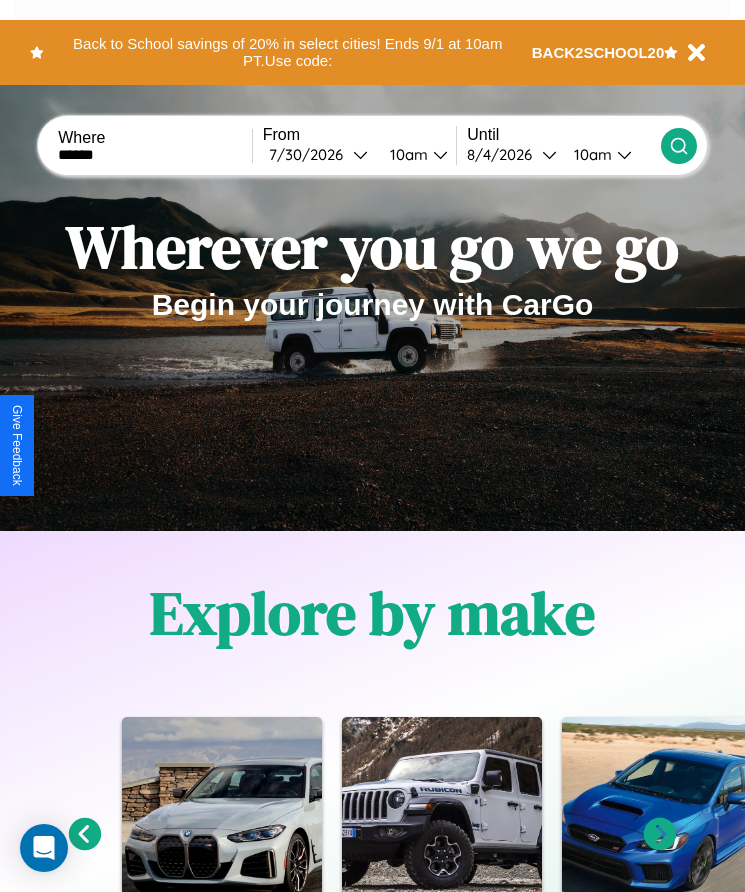 click 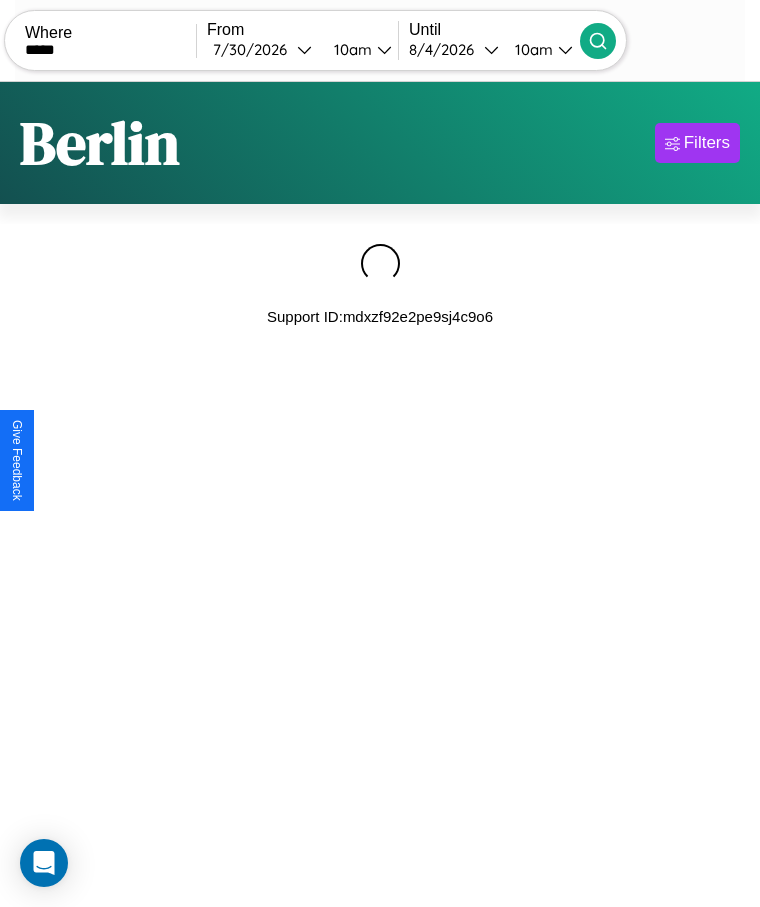 type on "*****" 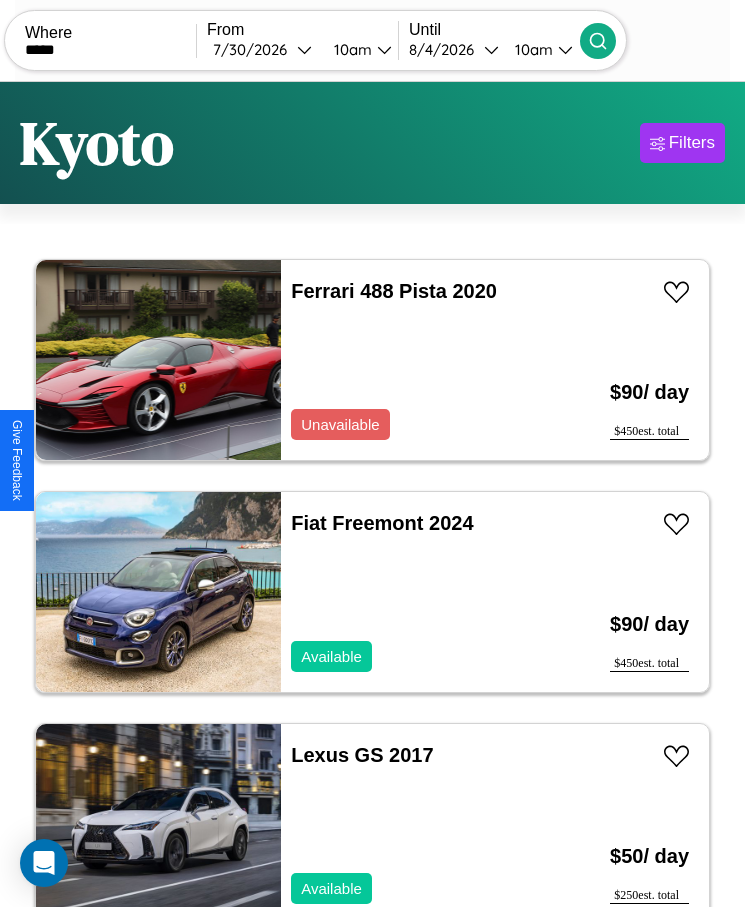 scroll, scrollTop: 48, scrollLeft: 0, axis: vertical 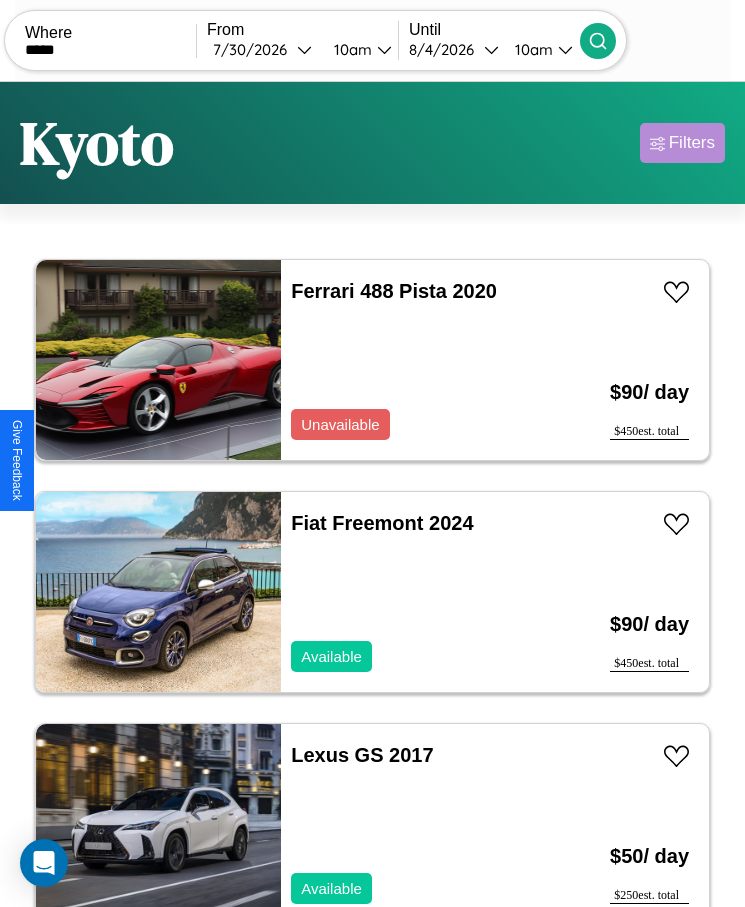 click on "Filters" at bounding box center [692, 143] 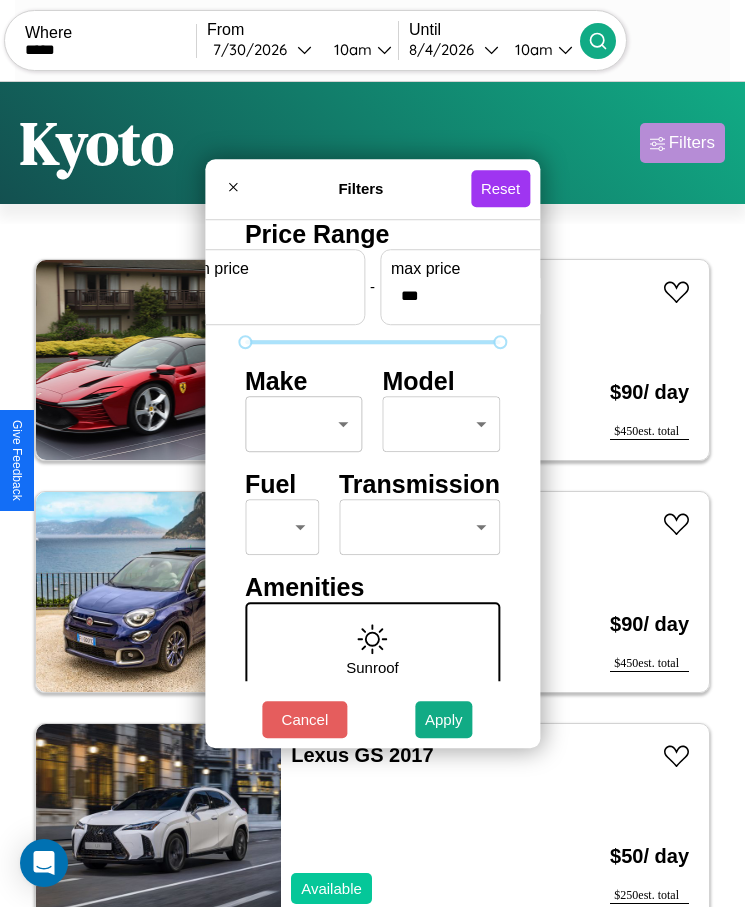 scroll, scrollTop: 85, scrollLeft: 0, axis: vertical 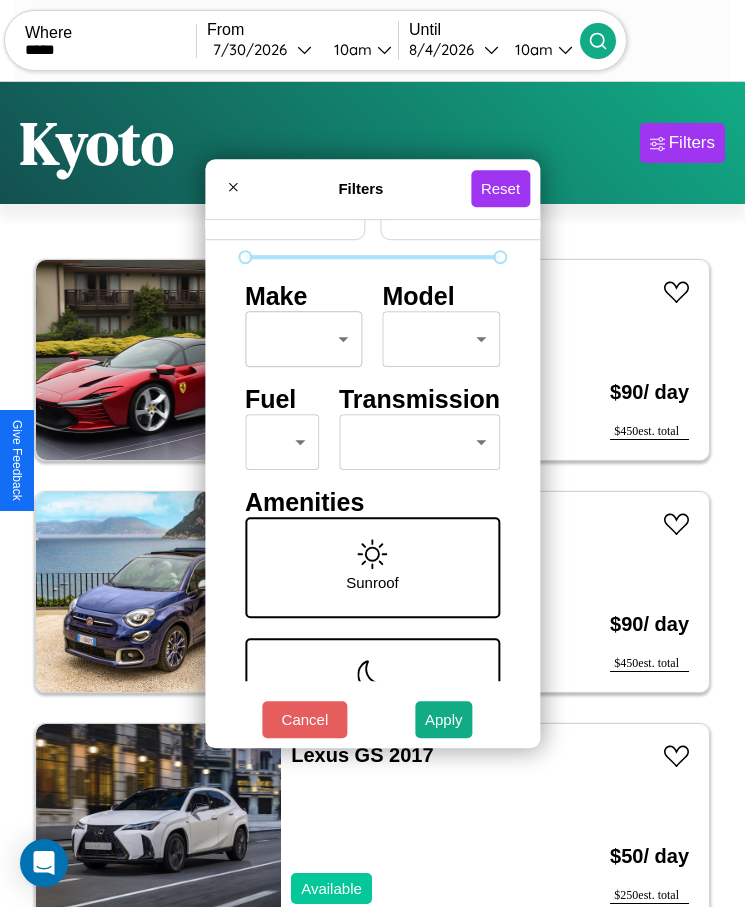 click on "CarGo Where ***** From [DATE] [TIME] Until [DATE] [TIME] Become a Host Login Sign Up [CITY] Filters 124  cars in this area These cars can be picked up in this city. Ferrari   488 Pista   2020 Unavailable $ 90  / day $ 450  est. total Fiat   Freemont   2024 Available $ 90  / day $ 450  est. total Lexus   GS   2017 Available $ 50  / day $ 250  est. total GMC   Yukon   2018 Available $ 200  / day $ 1000  est. total Nissan   Maxima   2018 Available $ 80  / day $ 400  est. total Bentley   Turbo   2023 Unavailable $ 50  / day $ 250  est. total Subaru   Legacy   2020 Available $ 70  / day $ 350  est. total Hummer   H3   2018 Available $ 70  / day $ 350  est. total Jaguar   F-PACE   2014 Available $ 200  / day $ 1000  est. total Infiniti   QX56   2020 Available $ 70  / day $ 350  est. total Volvo   VS   2021 Available $ 130  / day $ 650  est. total Audi   SQ8   2022 Available $ 200  / day $ 1000  est. total Acura   Integra   2014 Available $ 120  / day $ 600  est. total Infiniti   G20   2022 Available $ 170 $" at bounding box center (372, 478) 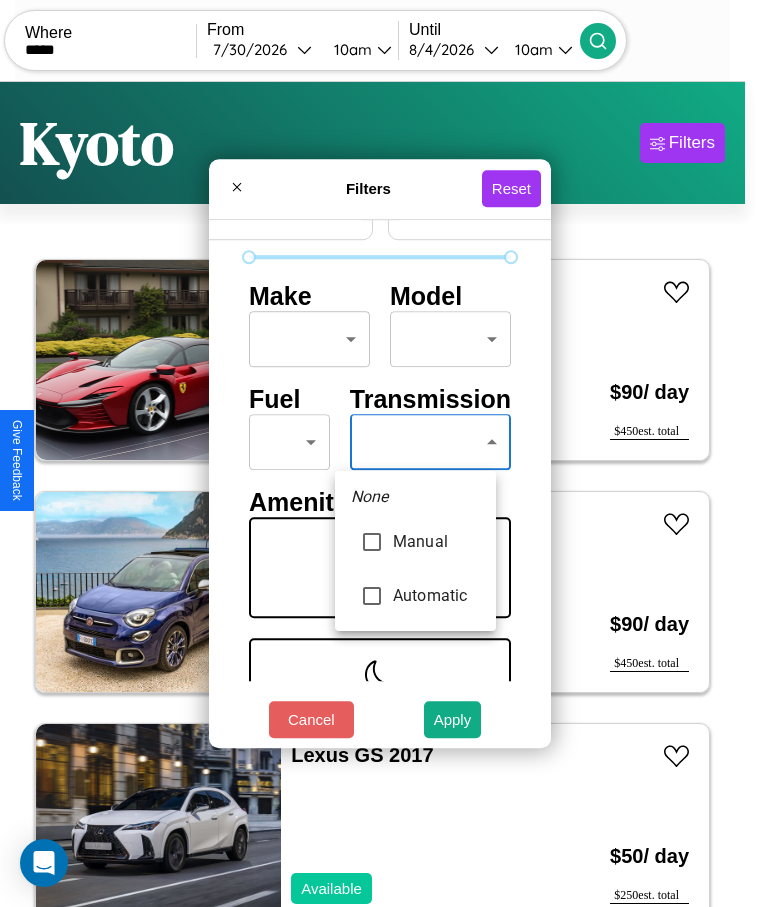 type on "*********" 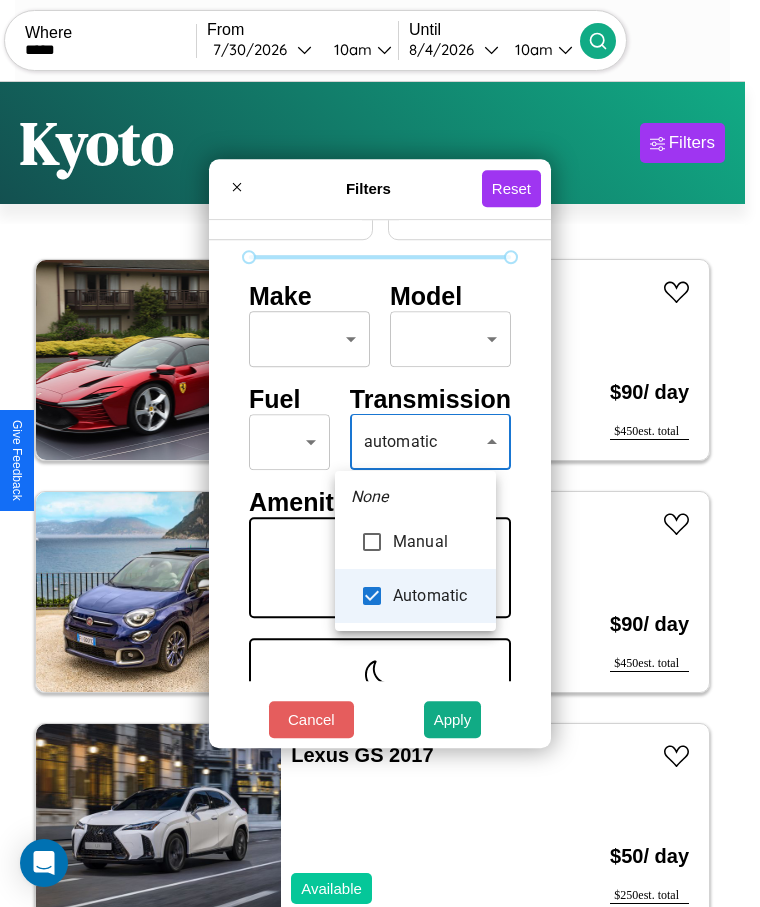 click at bounding box center [380, 453] 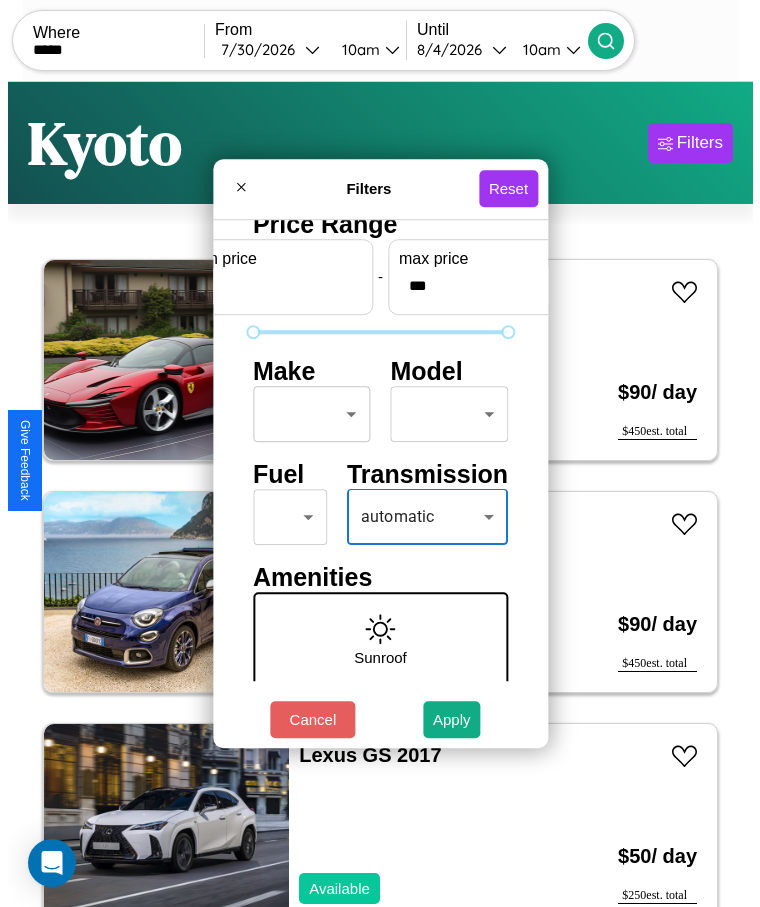 scroll, scrollTop: 0, scrollLeft: 0, axis: both 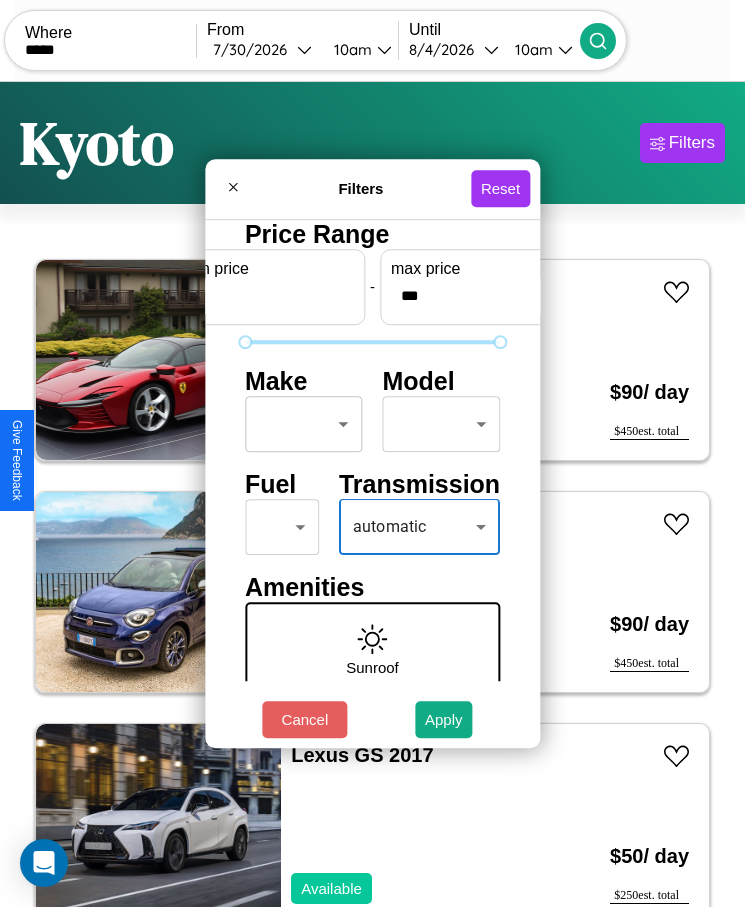 click on "CarGo Where ***** From [DATE] [TIME] Until [DATE] [TIME] Become a Host Login Sign Up [CITY] Filters 124  cars in this area These cars can be picked up in this city. Ferrari   488 Pista   2020 Unavailable $ 90  / day $ 450  est. total Fiat   Freemont   2024 Available $ 90  / day $ 450  est. total Lexus   GS   2017 Available $ 50  / day $ 250  est. total GMC   Yukon   2018 Available $ 200  / day $ 1000  est. total Nissan   Maxima   2018 Available $ 80  / day $ 400  est. total Bentley   Turbo   2023 Unavailable $ 50  / day $ 250  est. total Subaru   Legacy   2020 Available $ 70  / day $ 350  est. total Hummer   H3   2018 Available $ 70  / day $ 350  est. total Jaguar   F-PACE   2014 Available $ 200  / day $ 1000  est. total Infiniti   QX56   2020 Available $ 70  / day $ 350  est. total Volvo   VS   2021 Available $ 130  / day $ 650  est. total Audi   SQ8   2022 Available $ 200  / day $ 1000  est. total Acura   Integra   2014 Available $ 120  / day $ 600  est. total Infiniti   G20   2022 Available $ 170 $" at bounding box center (372, 478) 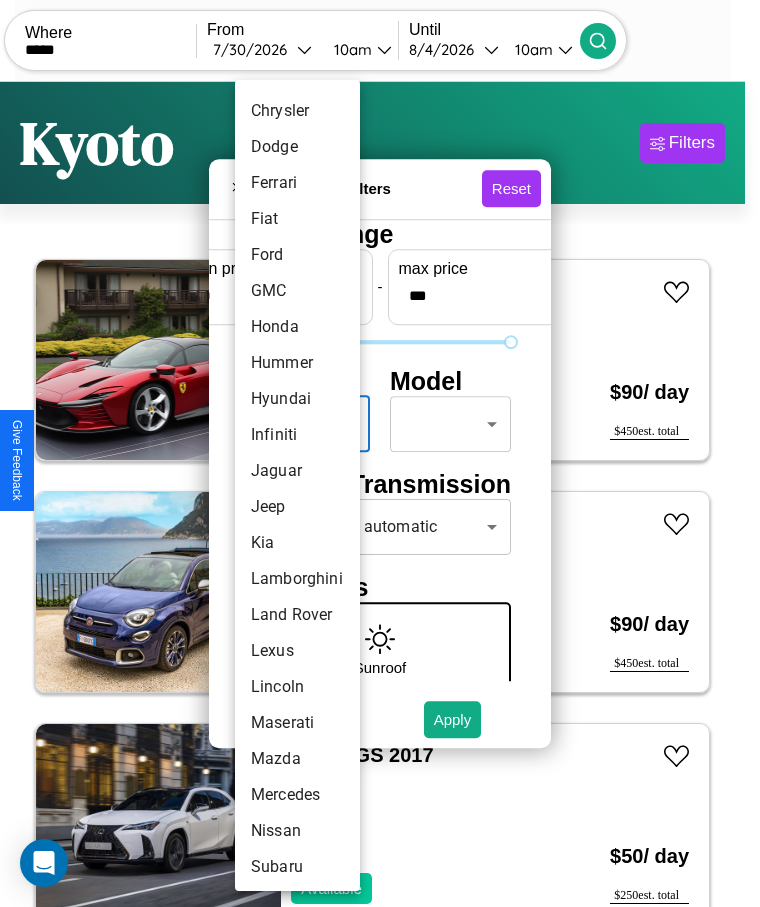 scroll, scrollTop: 501, scrollLeft: 0, axis: vertical 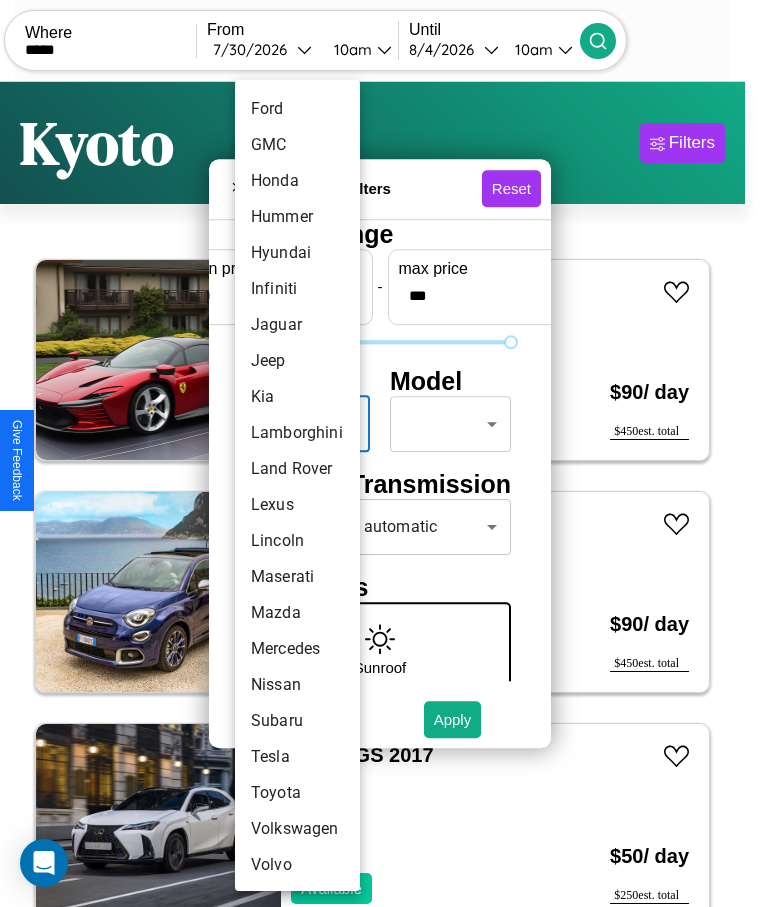 click on "Lincoln" at bounding box center [297, 541] 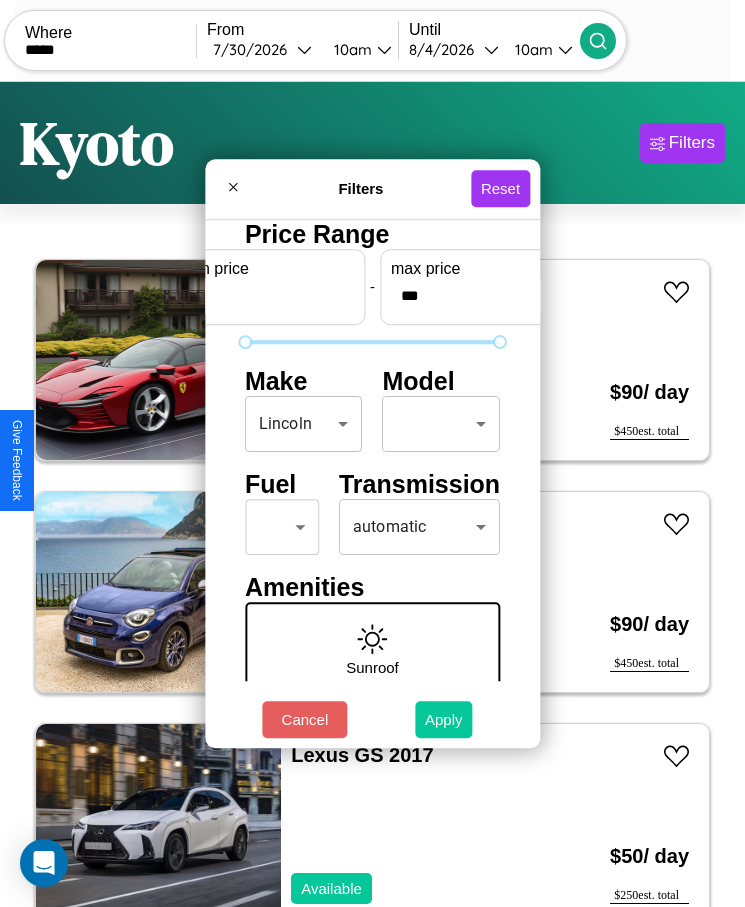 click on "Apply" at bounding box center (444, 719) 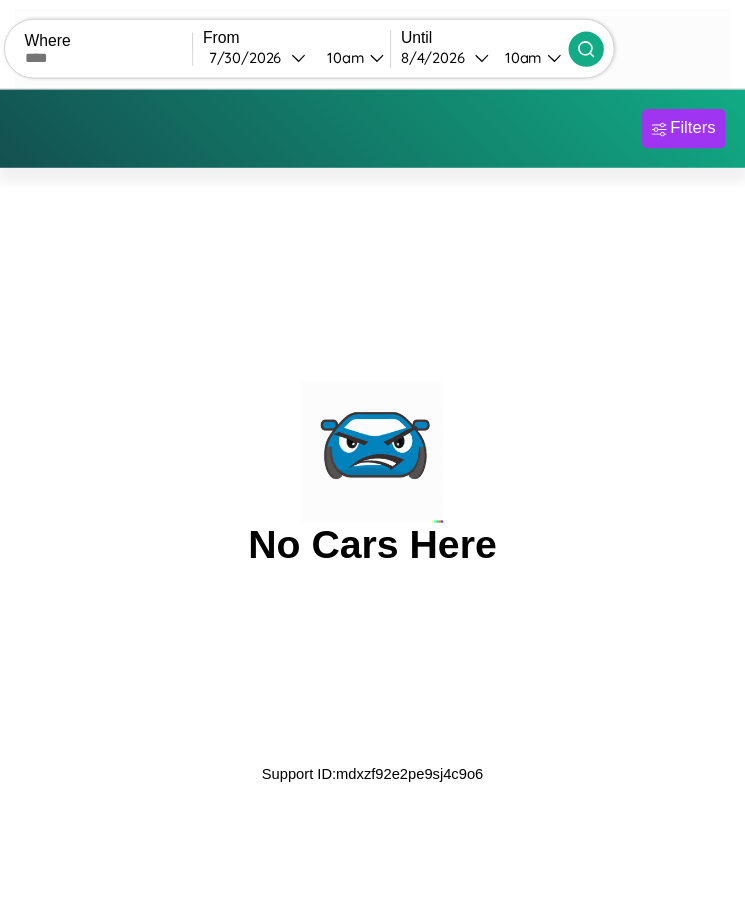 scroll, scrollTop: 0, scrollLeft: 0, axis: both 